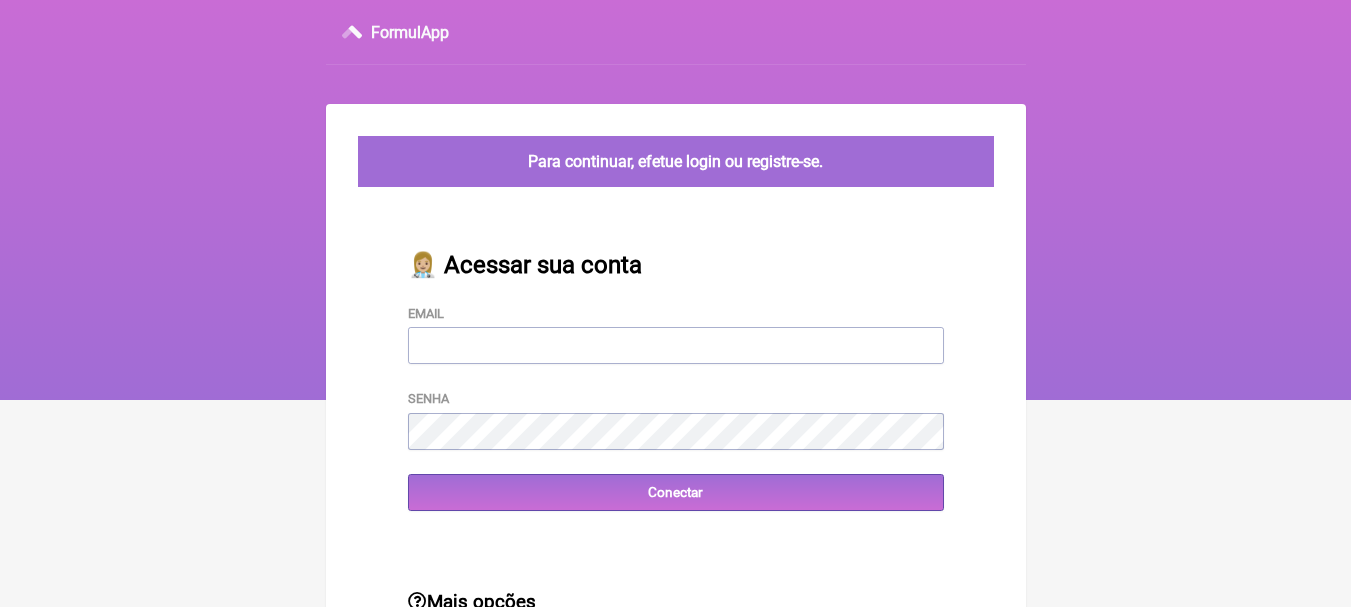 scroll, scrollTop: 0, scrollLeft: 0, axis: both 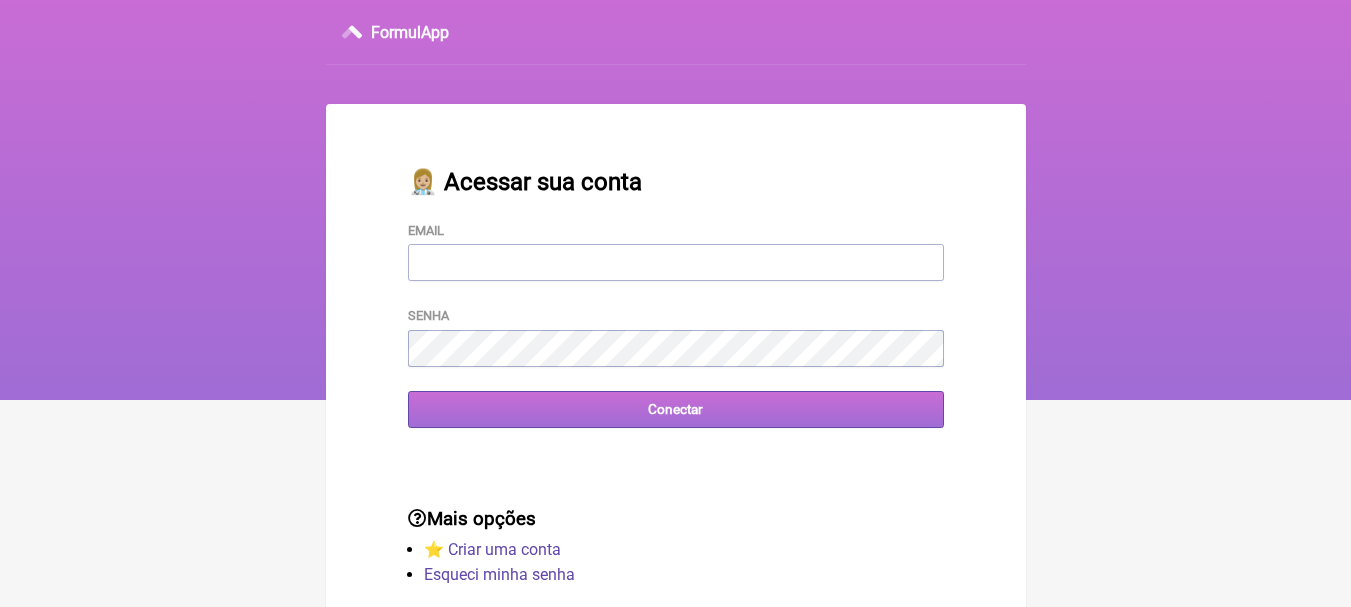 type on "[USERNAME]@example.com" 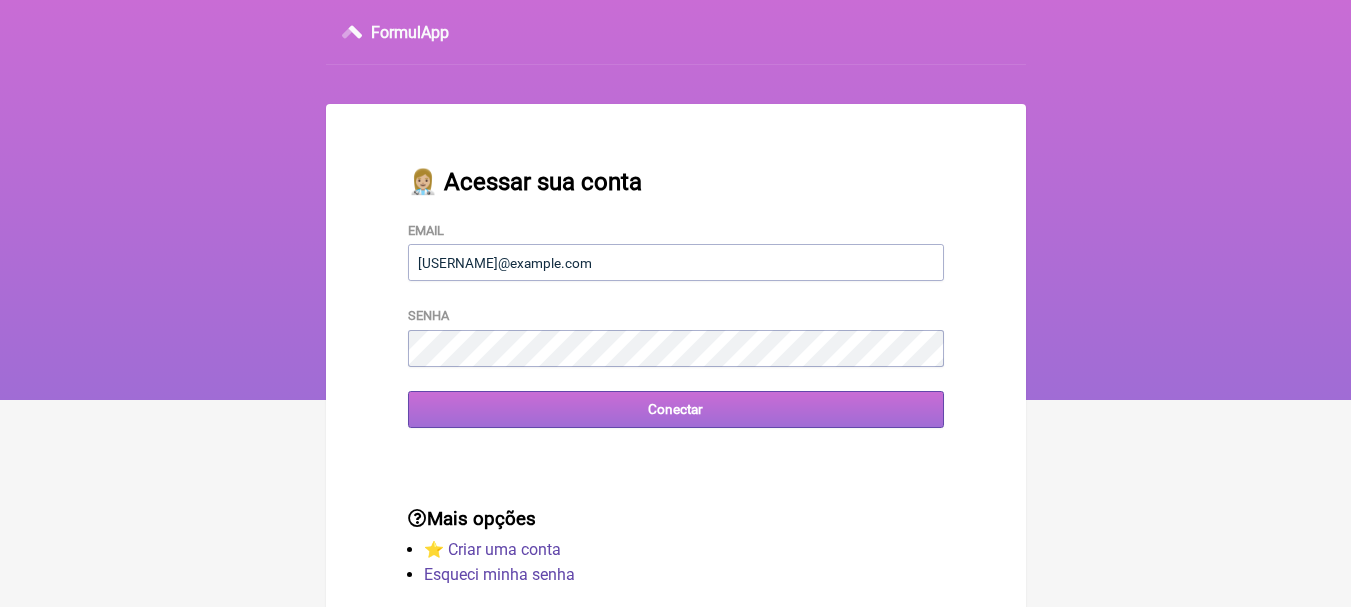 click on "Conectar" at bounding box center (676, 409) 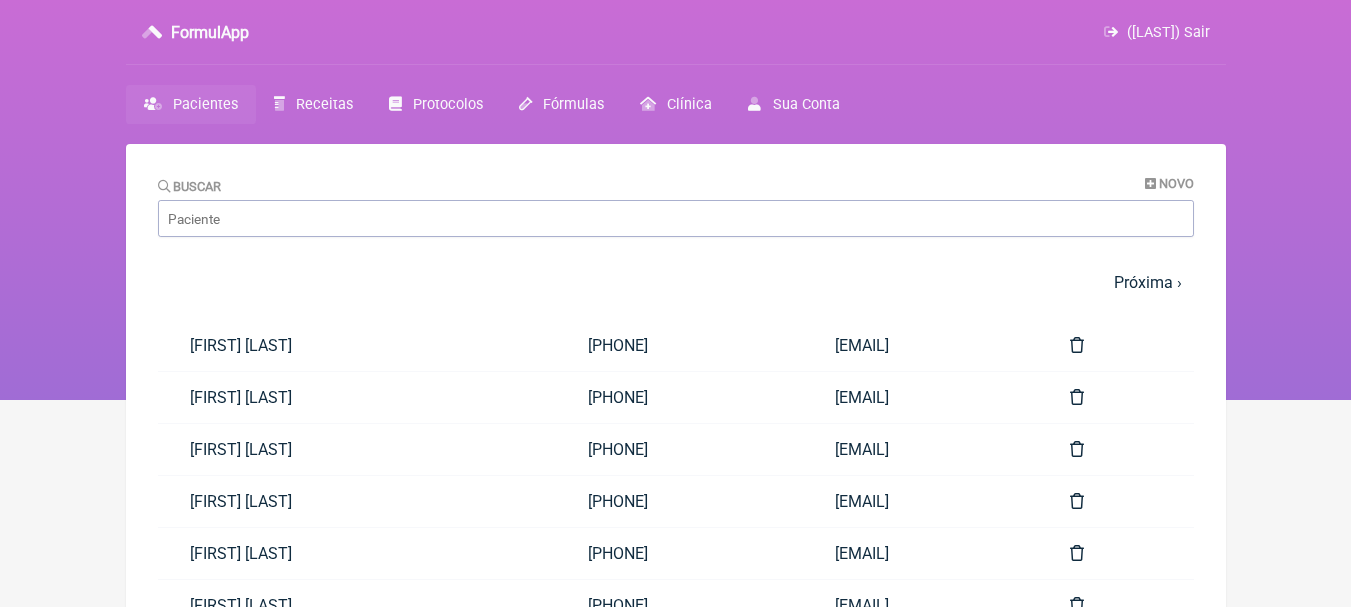 scroll, scrollTop: 0, scrollLeft: 0, axis: both 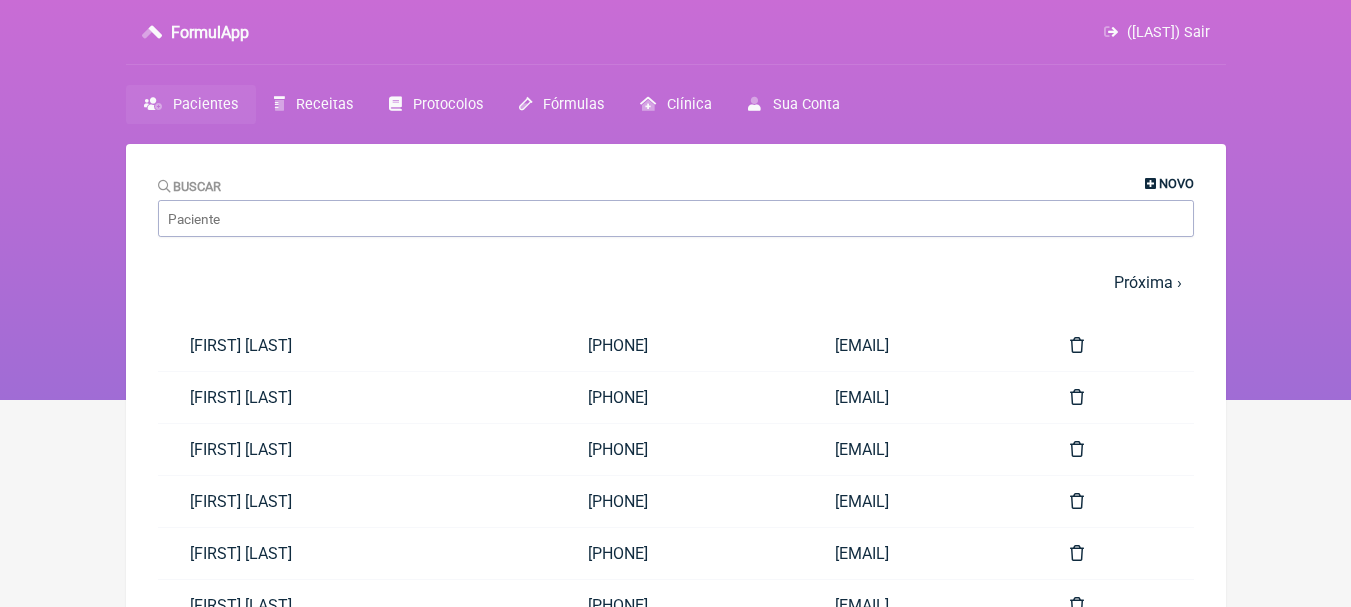 click on "Novo" at bounding box center [1176, 183] 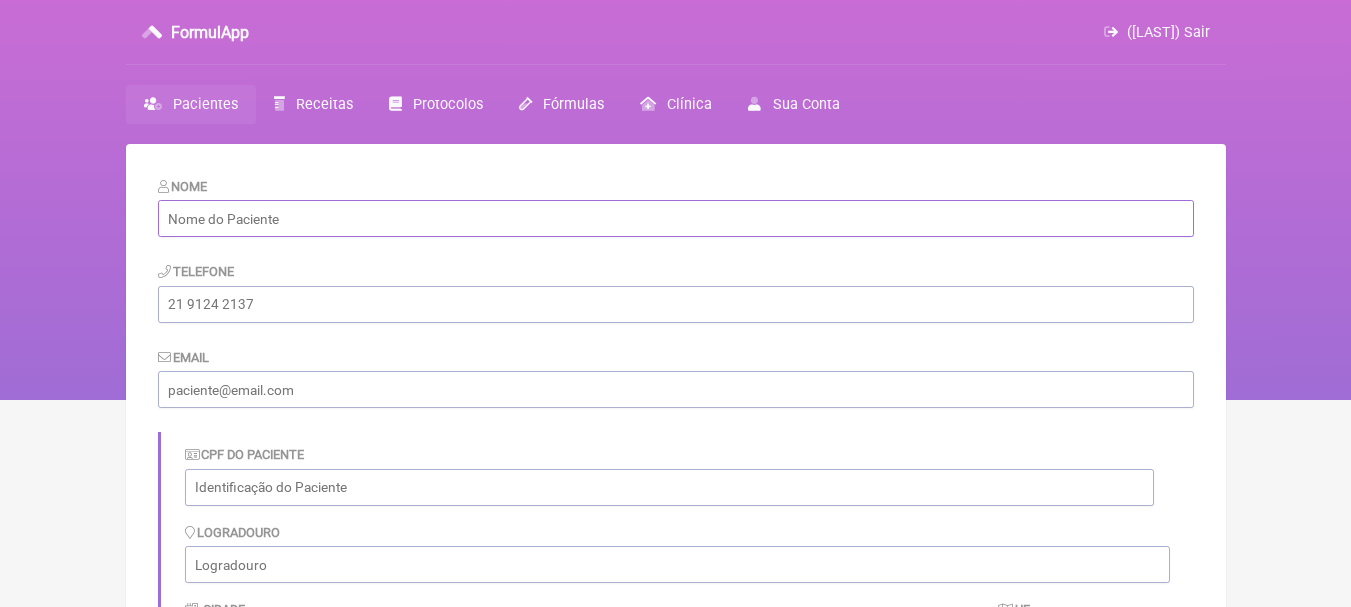 click at bounding box center (676, 218) 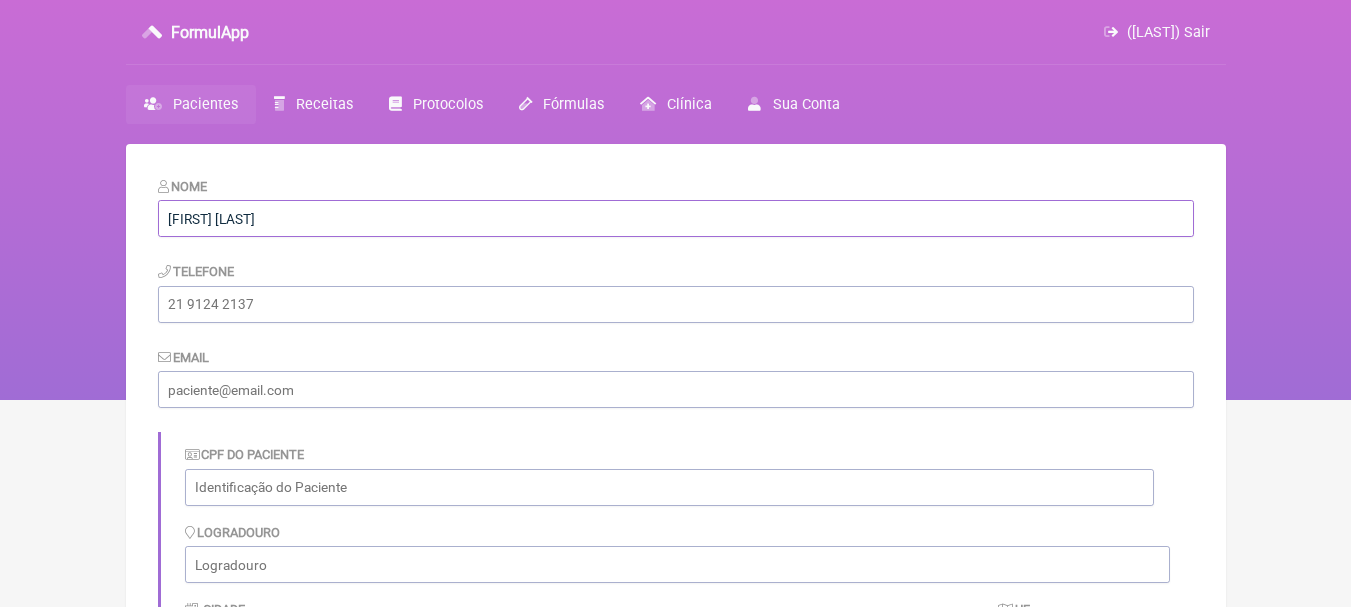 type on "[FIRST]" 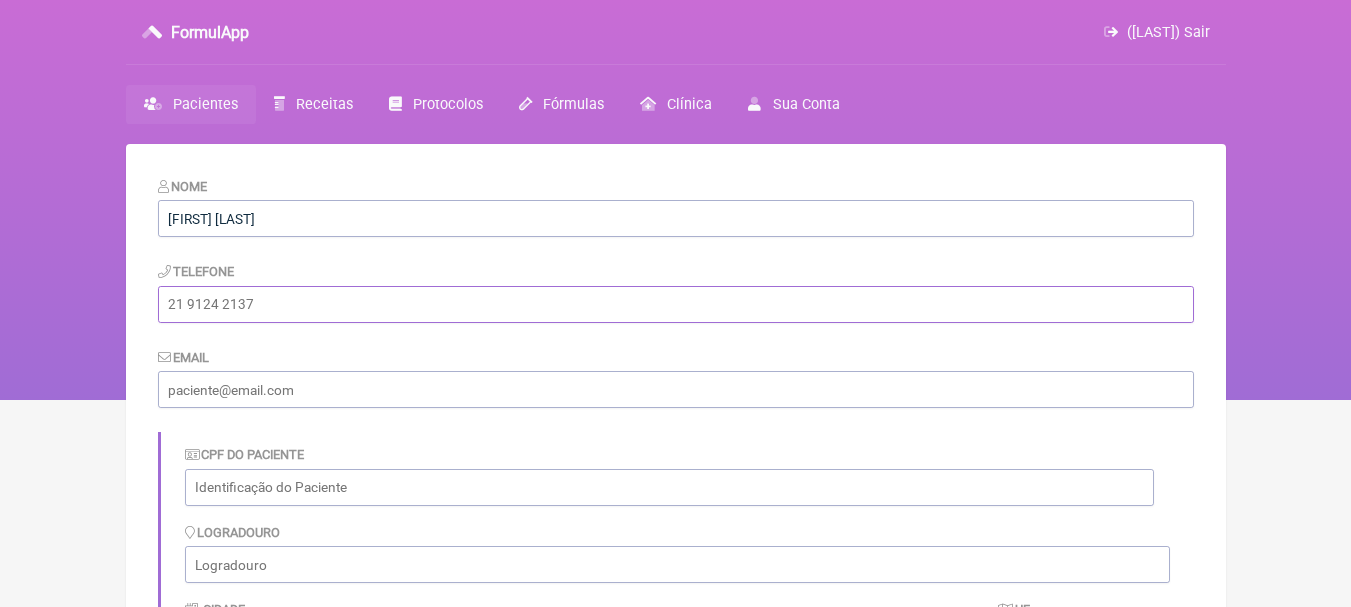click at bounding box center [676, 304] 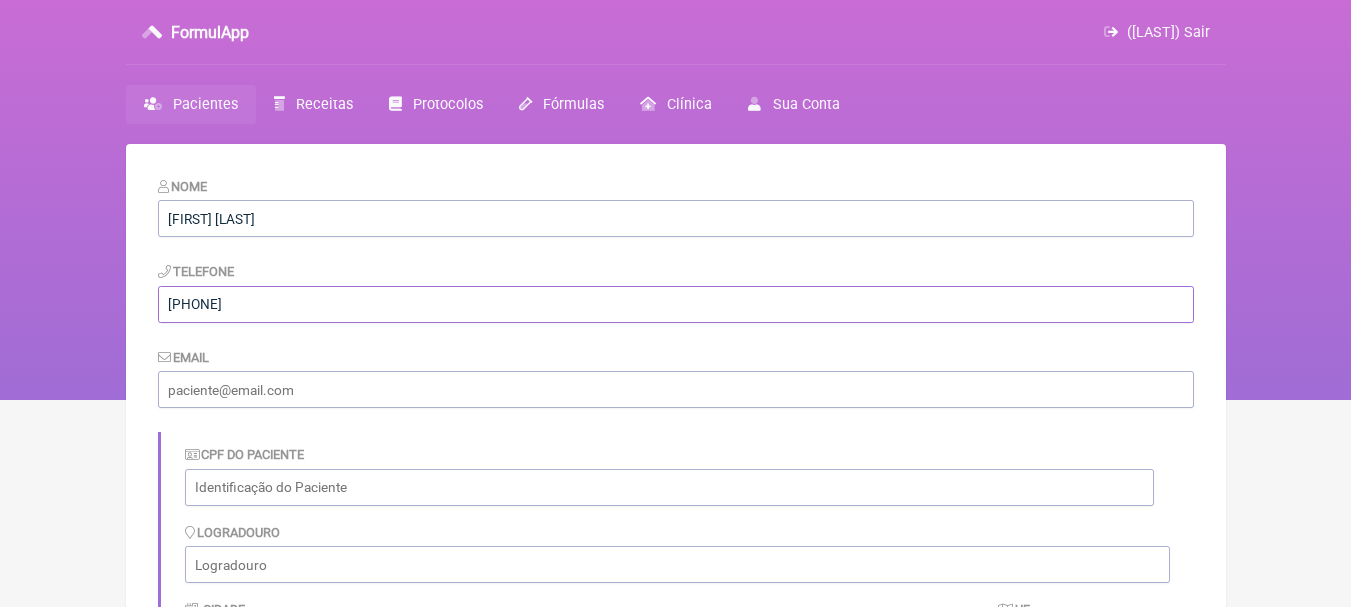 type on "(55) [PHONE]" 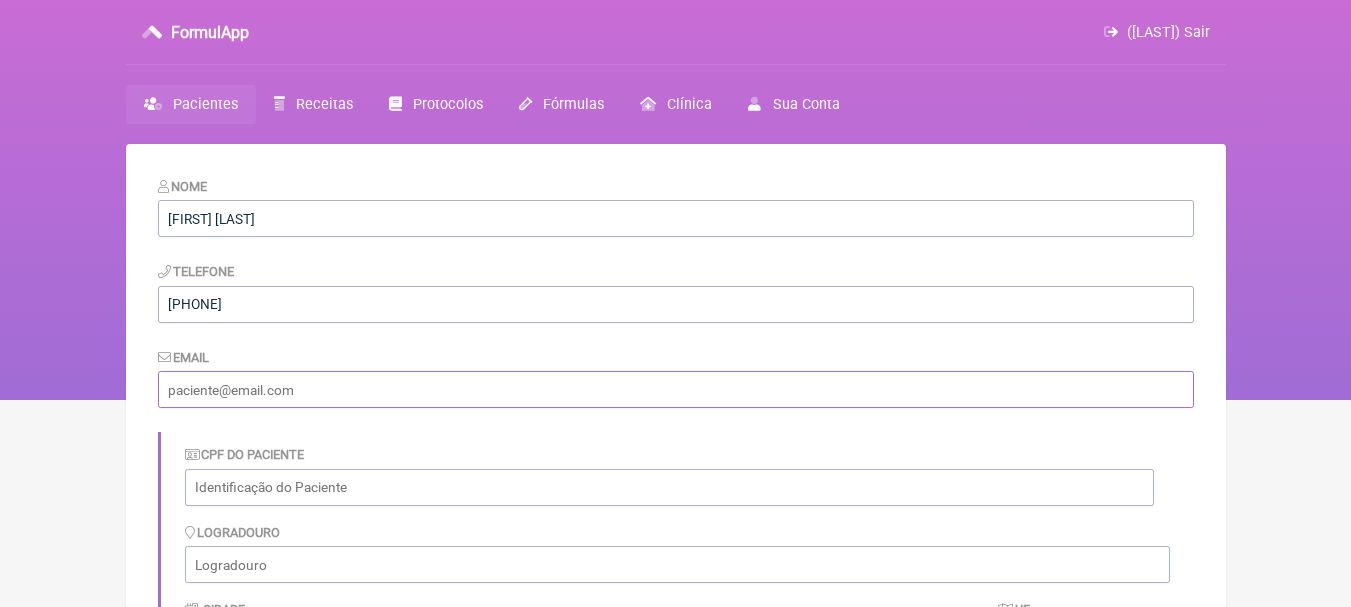 click at bounding box center (676, 389) 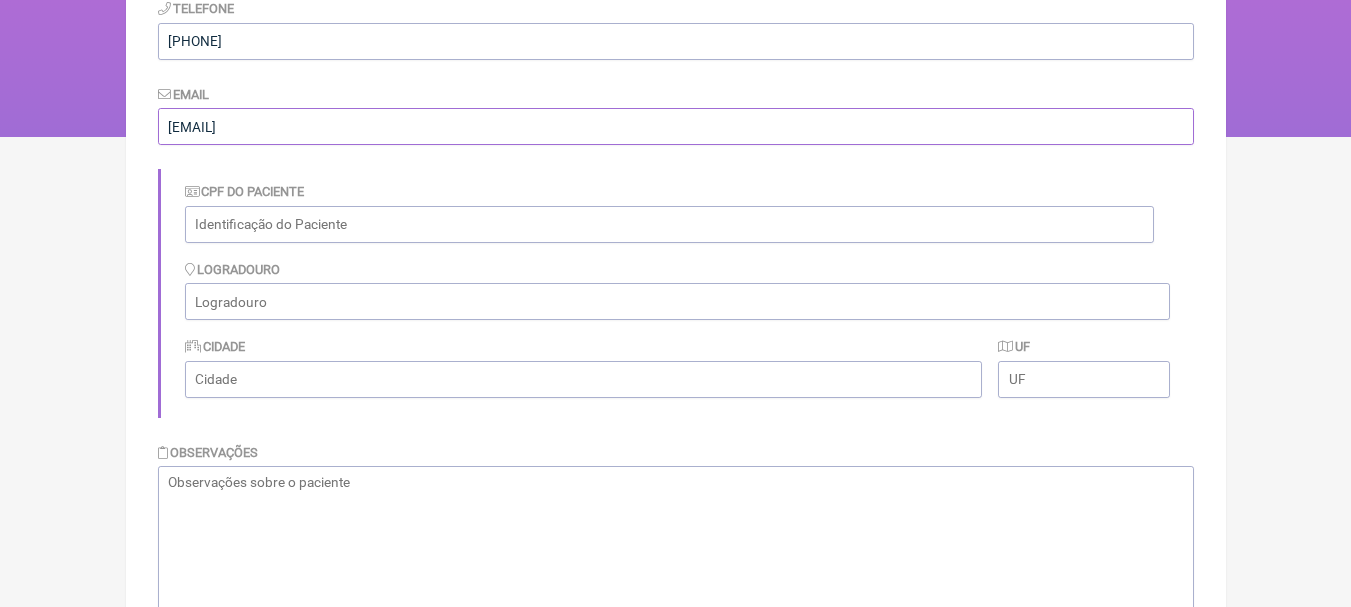 scroll, scrollTop: 447, scrollLeft: 0, axis: vertical 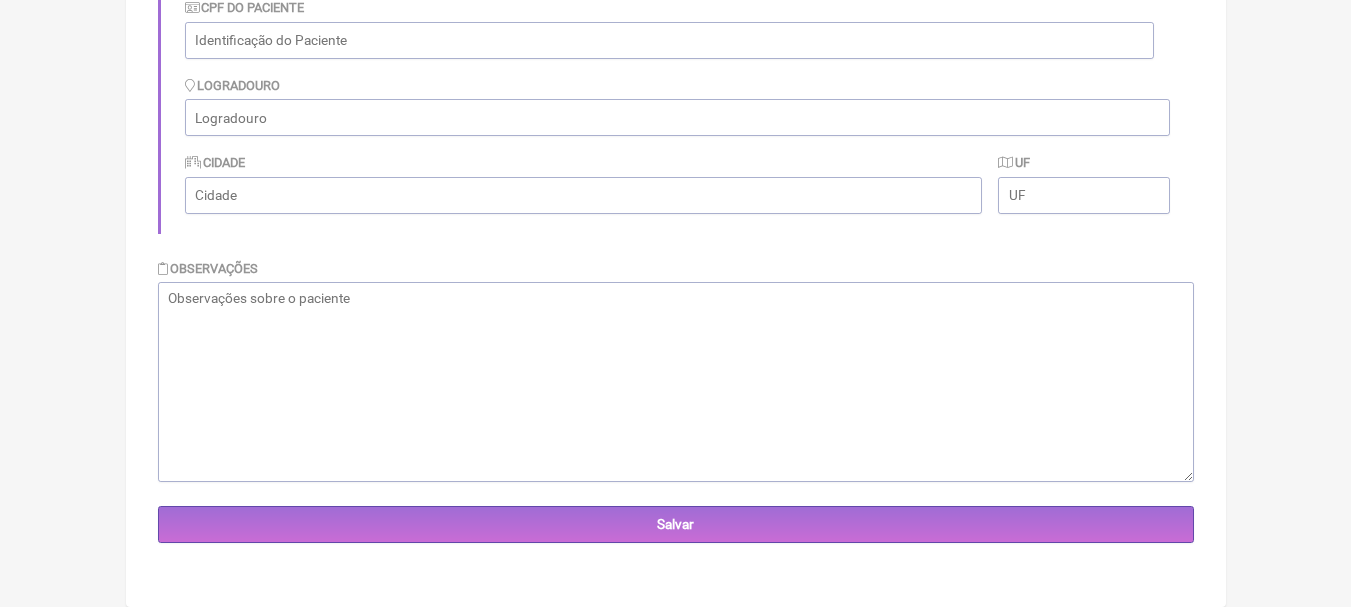 type on "[FIRST]@example.com" 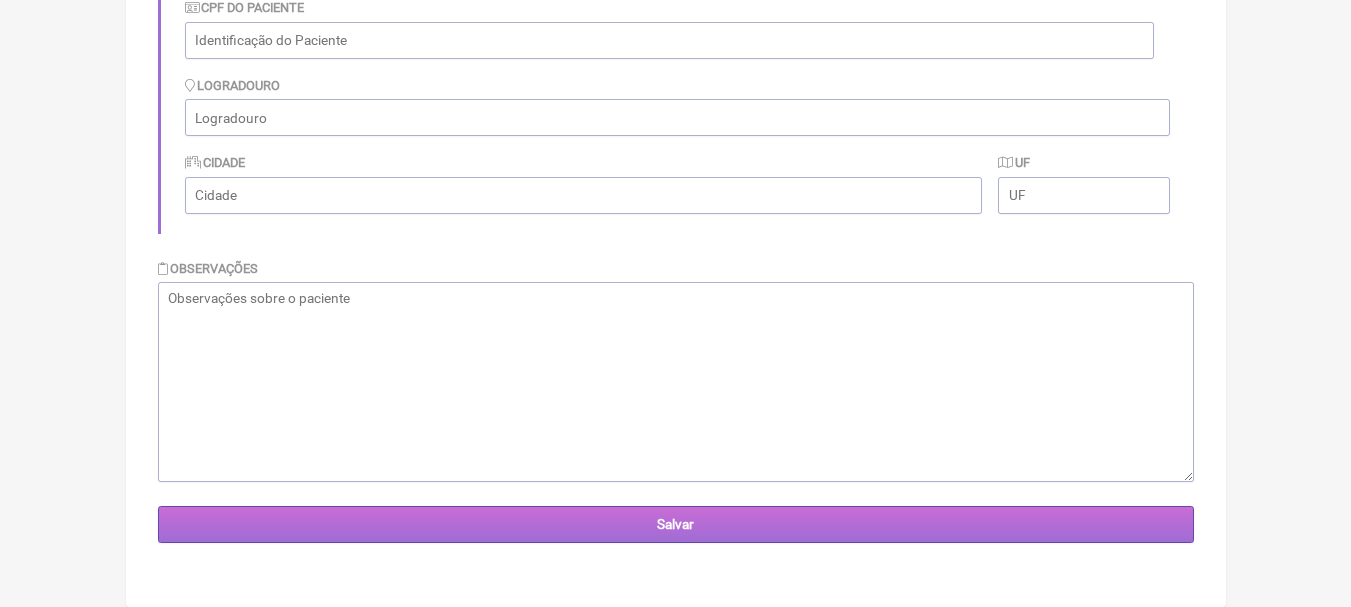 click on "Salvar" at bounding box center [676, 524] 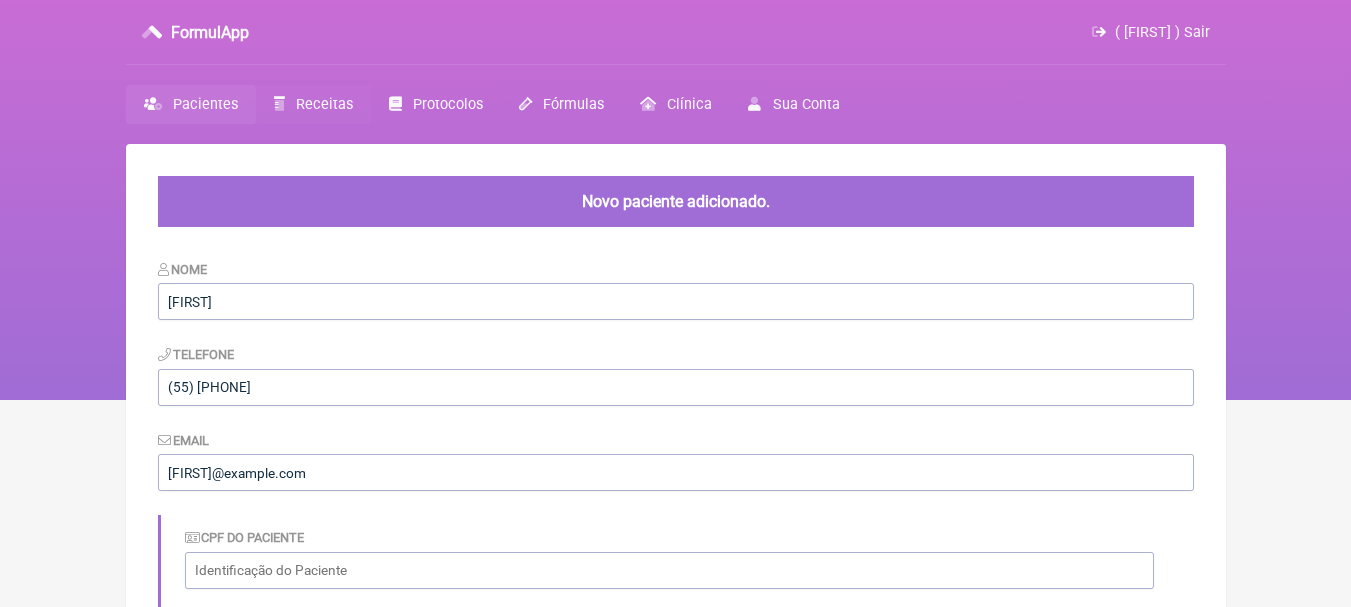 scroll, scrollTop: 0, scrollLeft: 0, axis: both 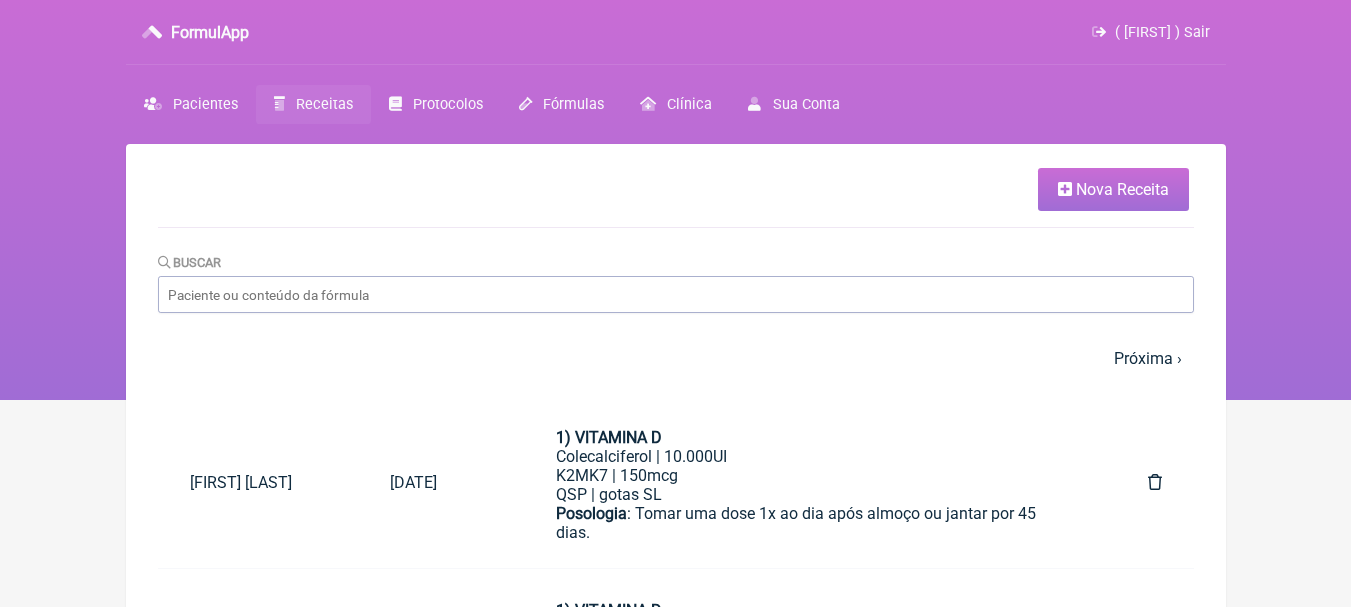 click on "Nova Receita" at bounding box center (1122, 189) 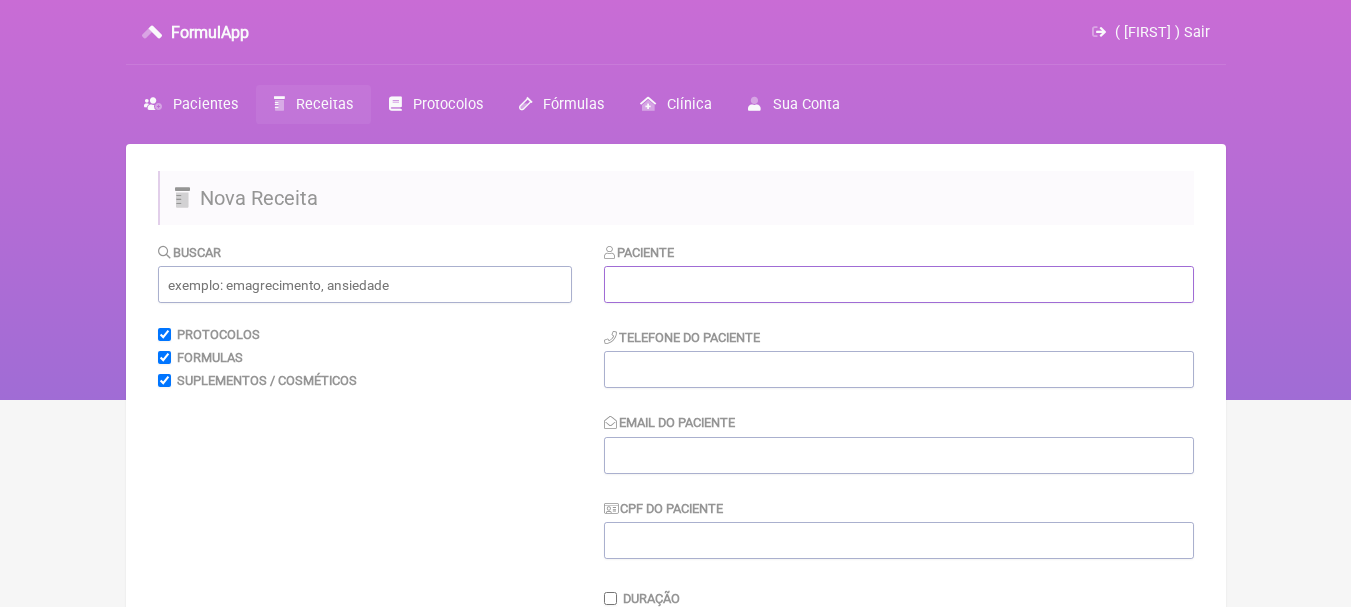 click at bounding box center [899, 284] 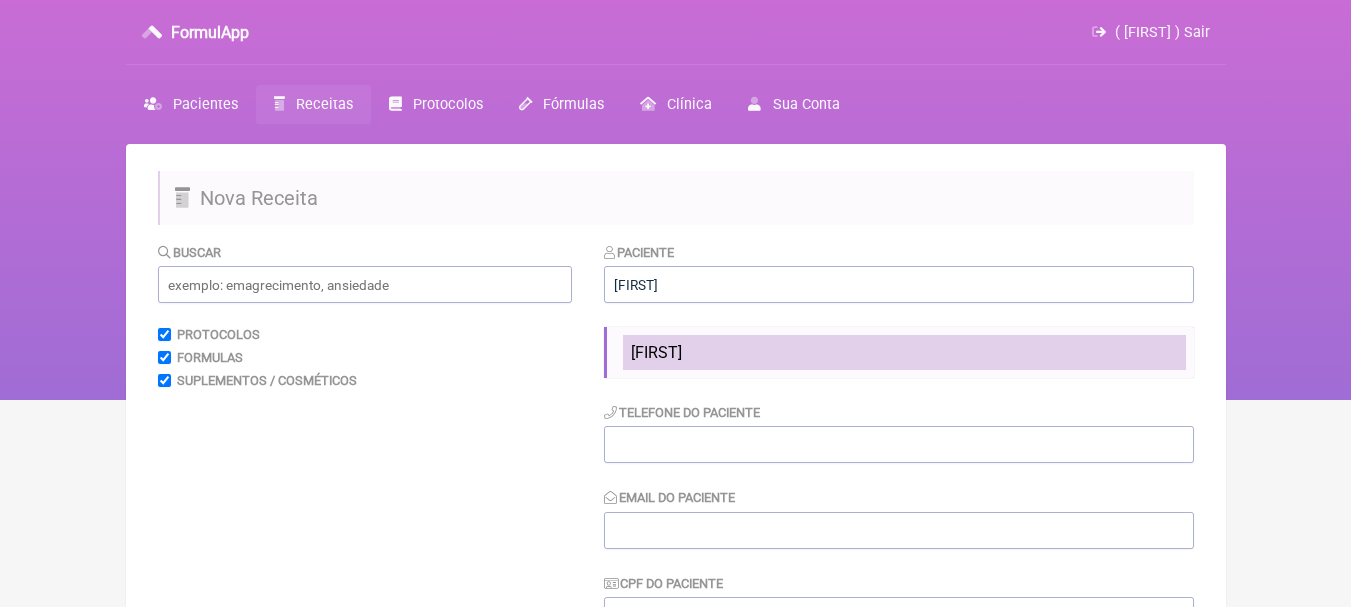 click on "[FIRST]" at bounding box center [904, 352] 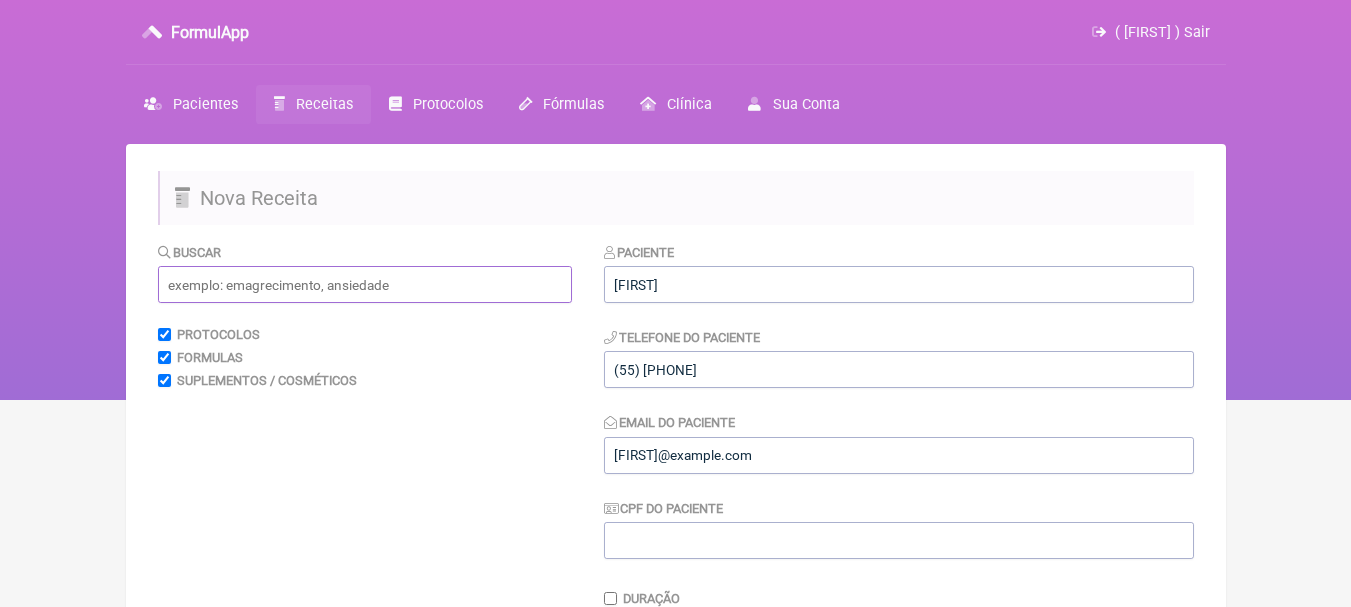 click at bounding box center [365, 284] 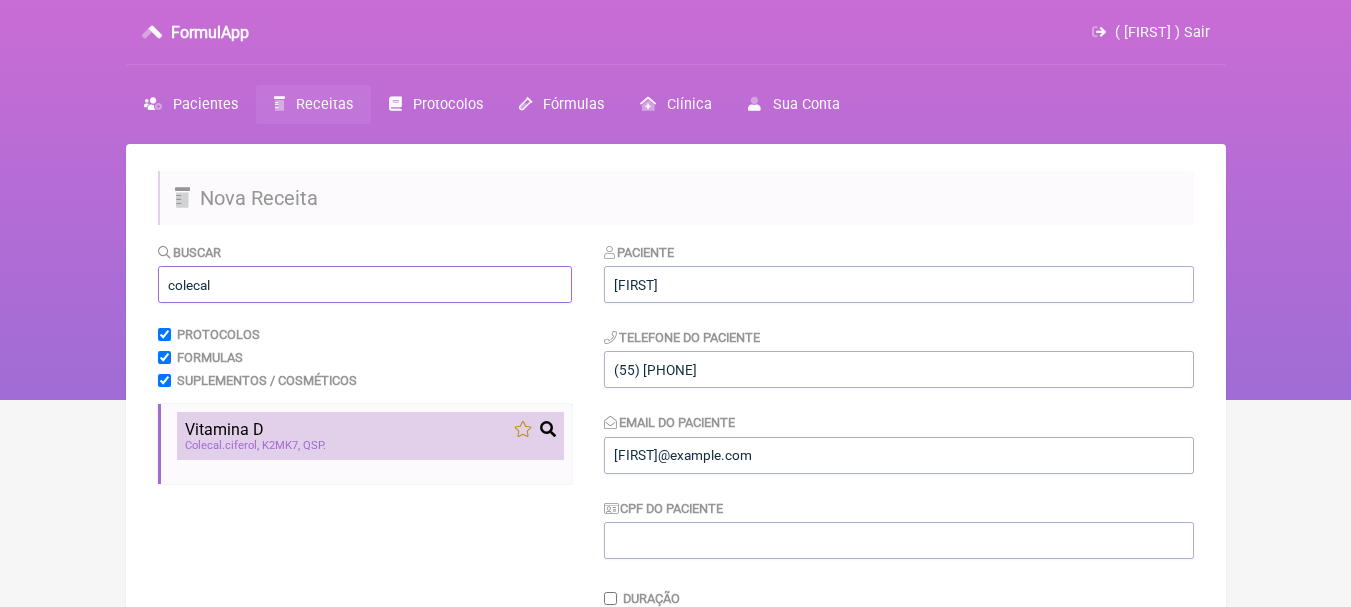 type on "colecal" 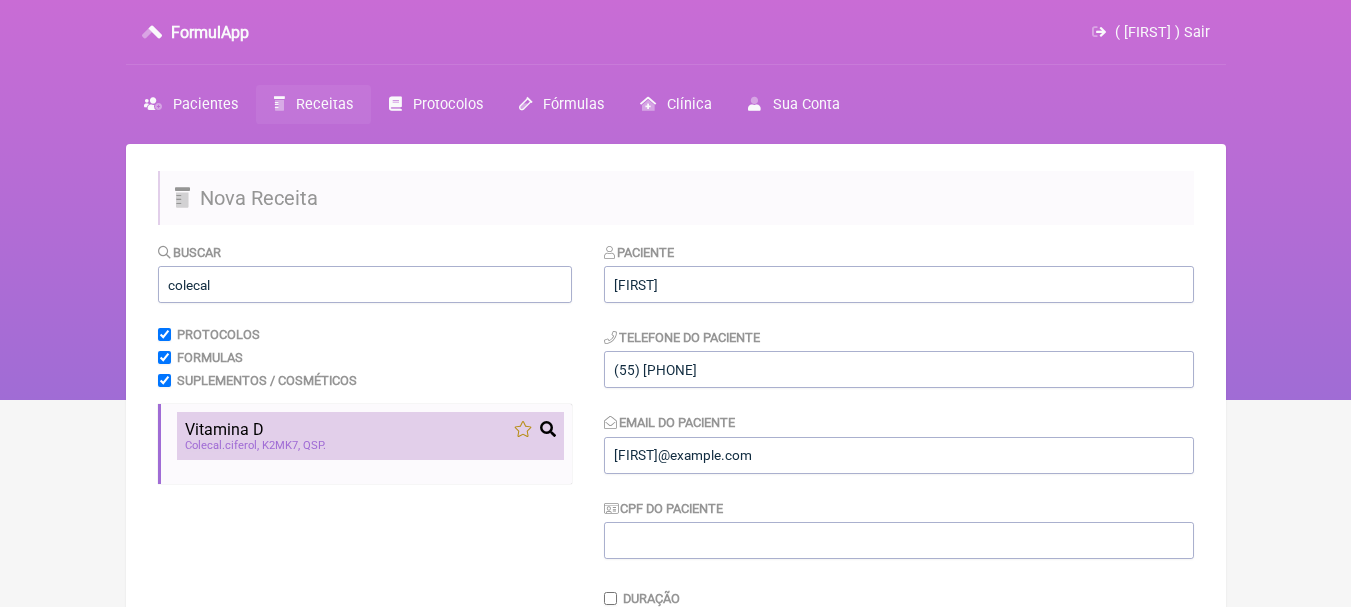 click on "Vitamina D" at bounding box center (370, 429) 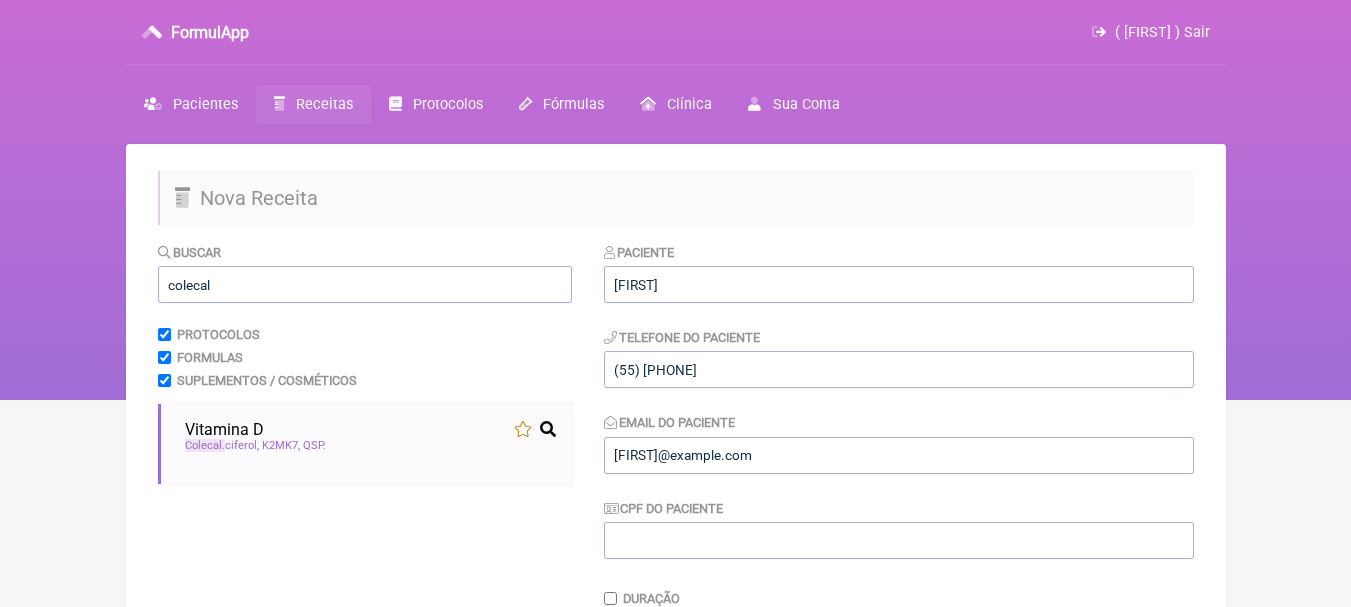 scroll, scrollTop: 400, scrollLeft: 0, axis: vertical 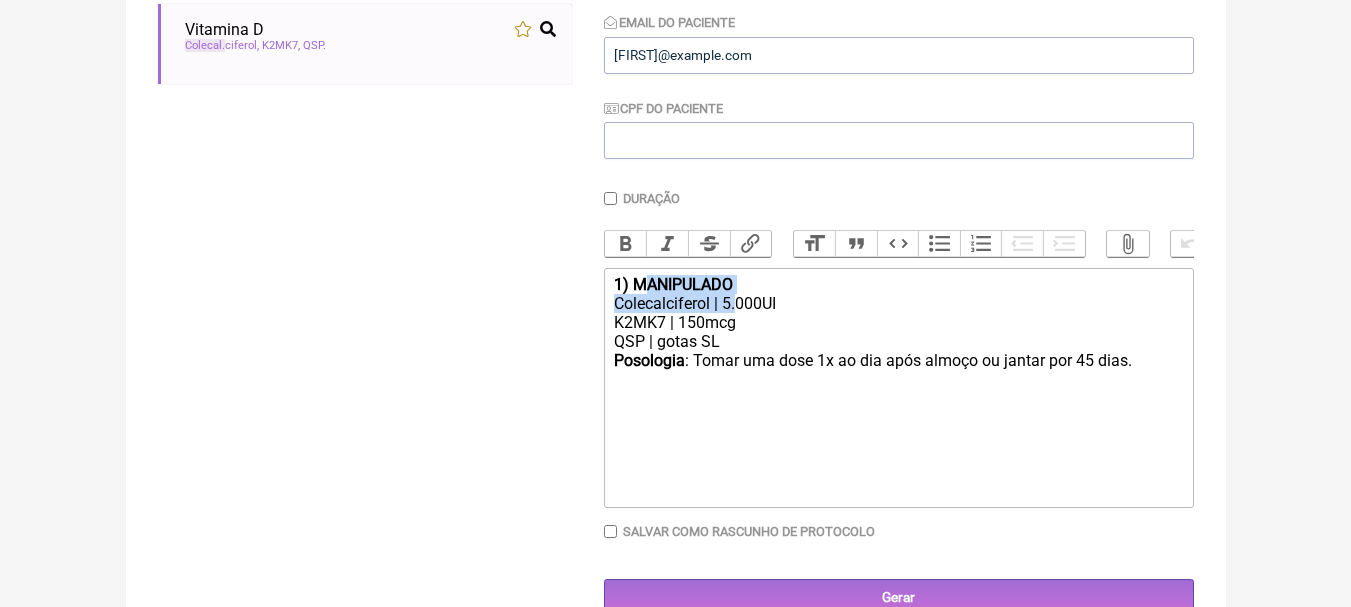 drag, startPoint x: 682, startPoint y: 303, endPoint x: 652, endPoint y: 302, distance: 30.016663 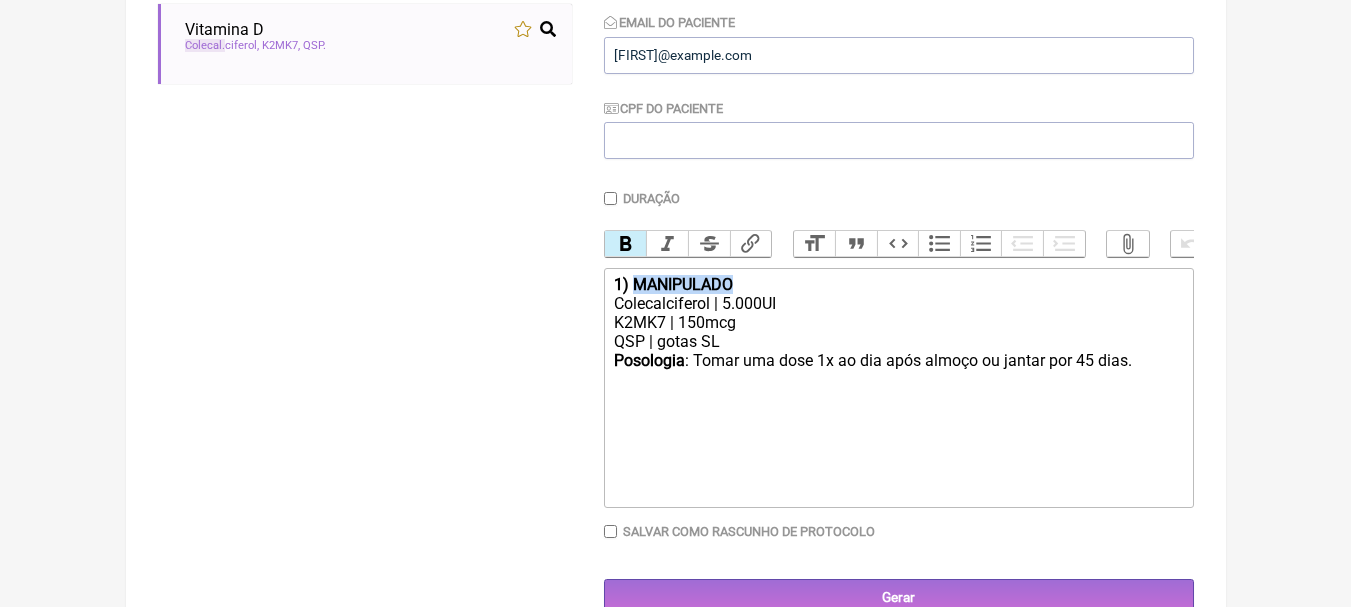 drag, startPoint x: 764, startPoint y: 296, endPoint x: 638, endPoint y: 294, distance: 126.01587 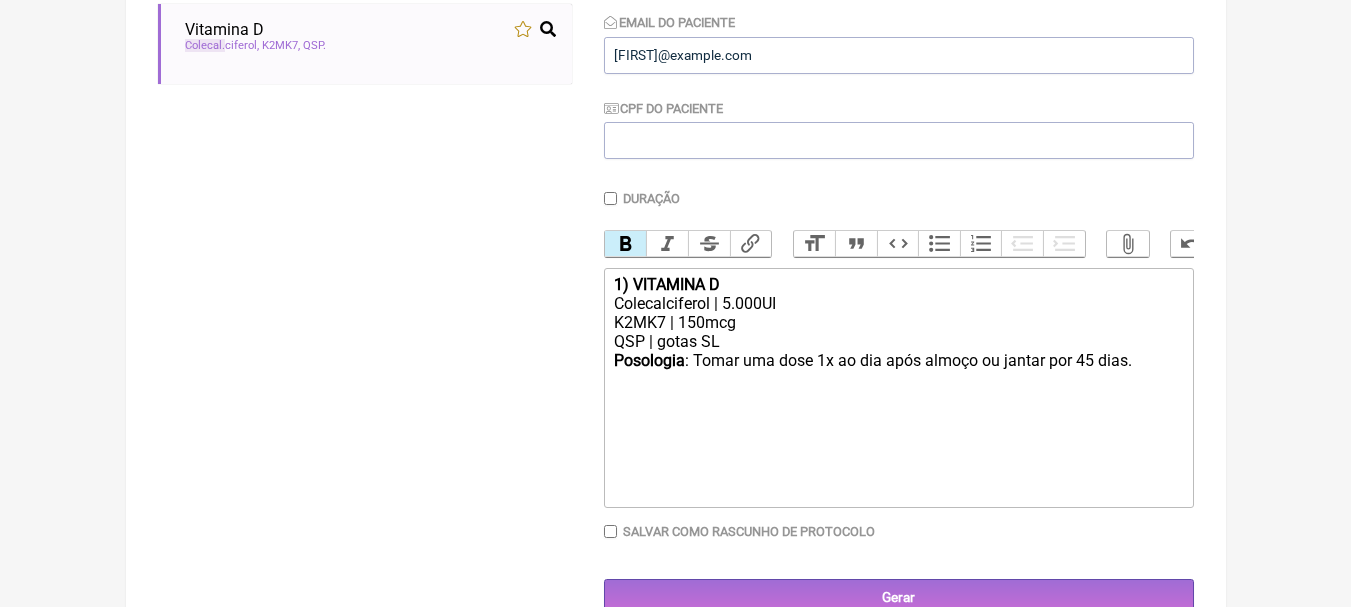 click on "Colecalciferol | 5.000UI" 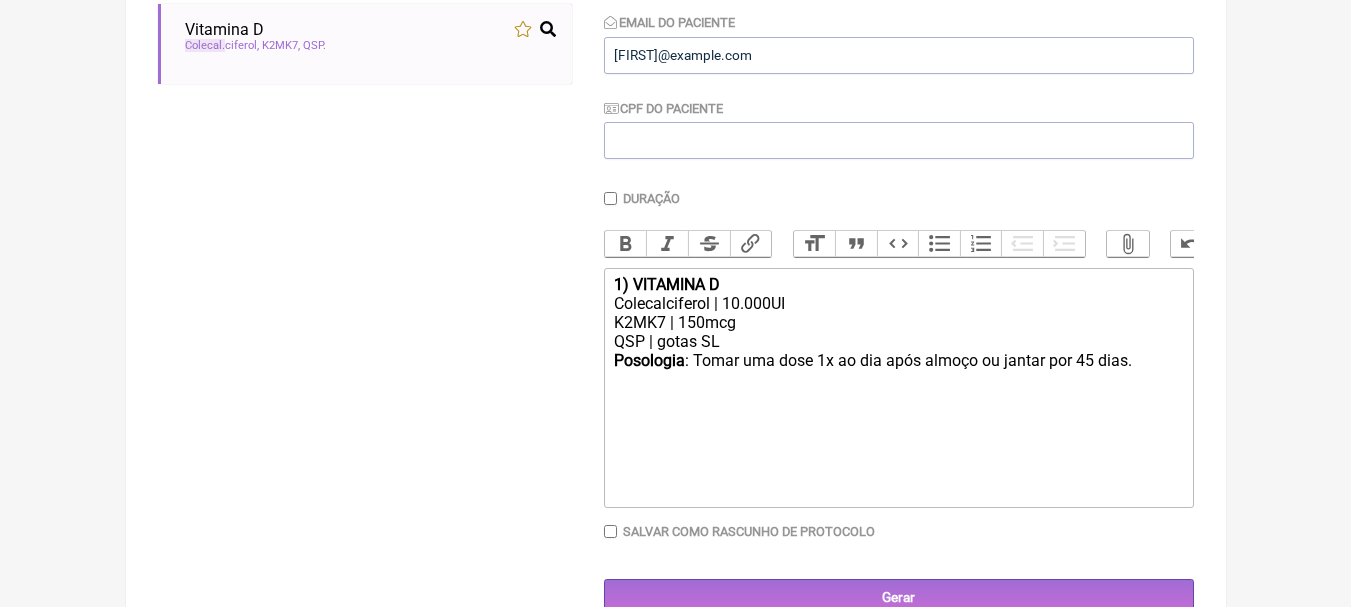click on "Posologia : Tomar uma dose 1x ao dia após almoço ou jantar por 45 dias. ㅤ" 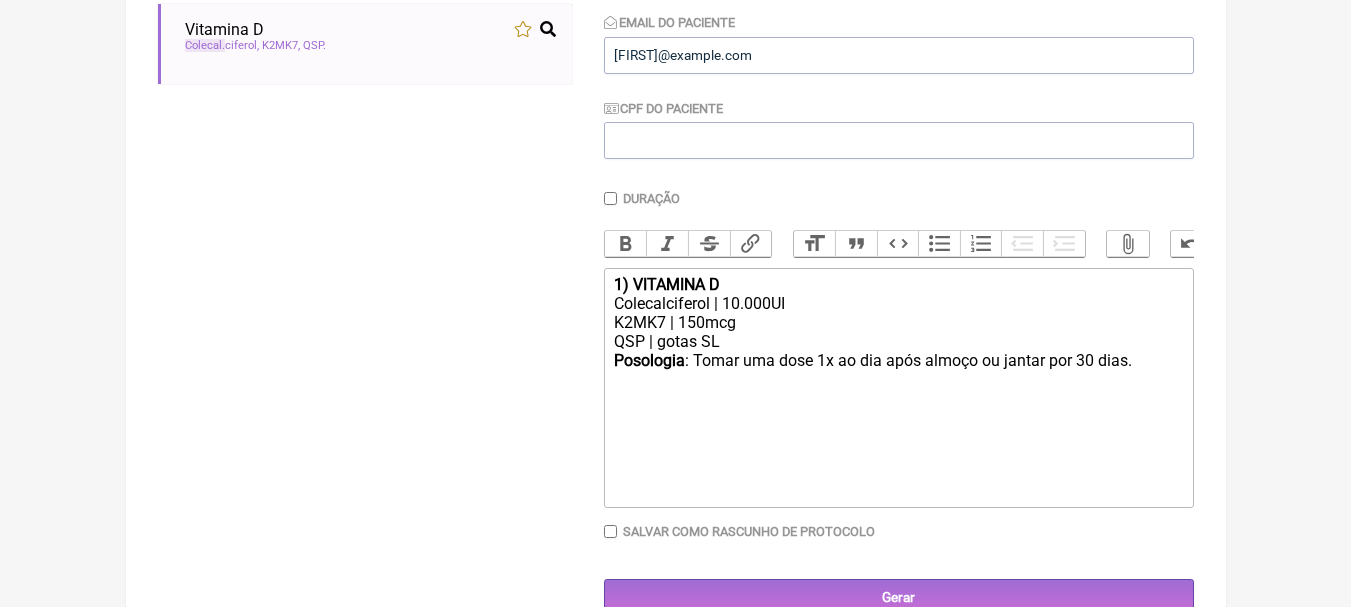 type on "1) VITAMINA D
Colecalciferol | 10.000UI
K2MK7 | 150mcg
QSP | gotas SL
Posologia : Tomar uma dose 1x ao dia após almoço ou jantar por 30 dias. ㅤ
<br><br>" 